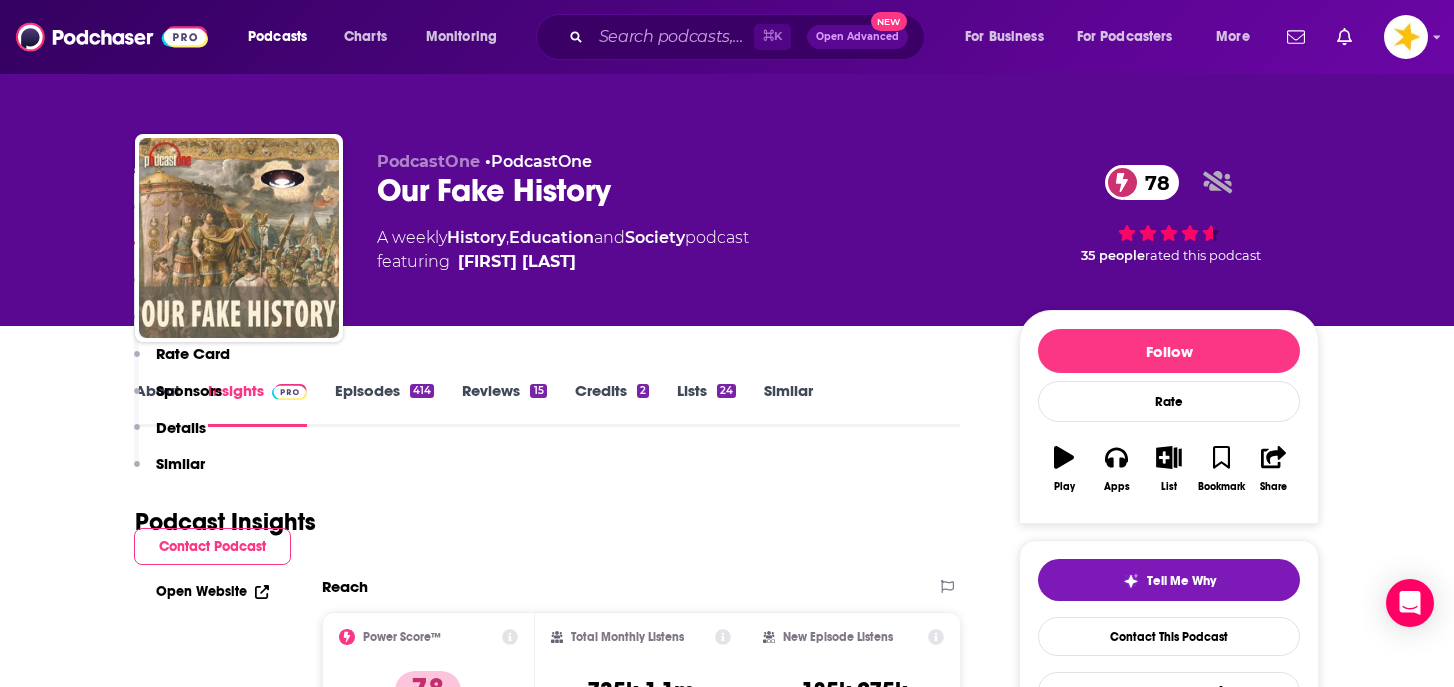 scroll, scrollTop: 1529, scrollLeft: 0, axis: vertical 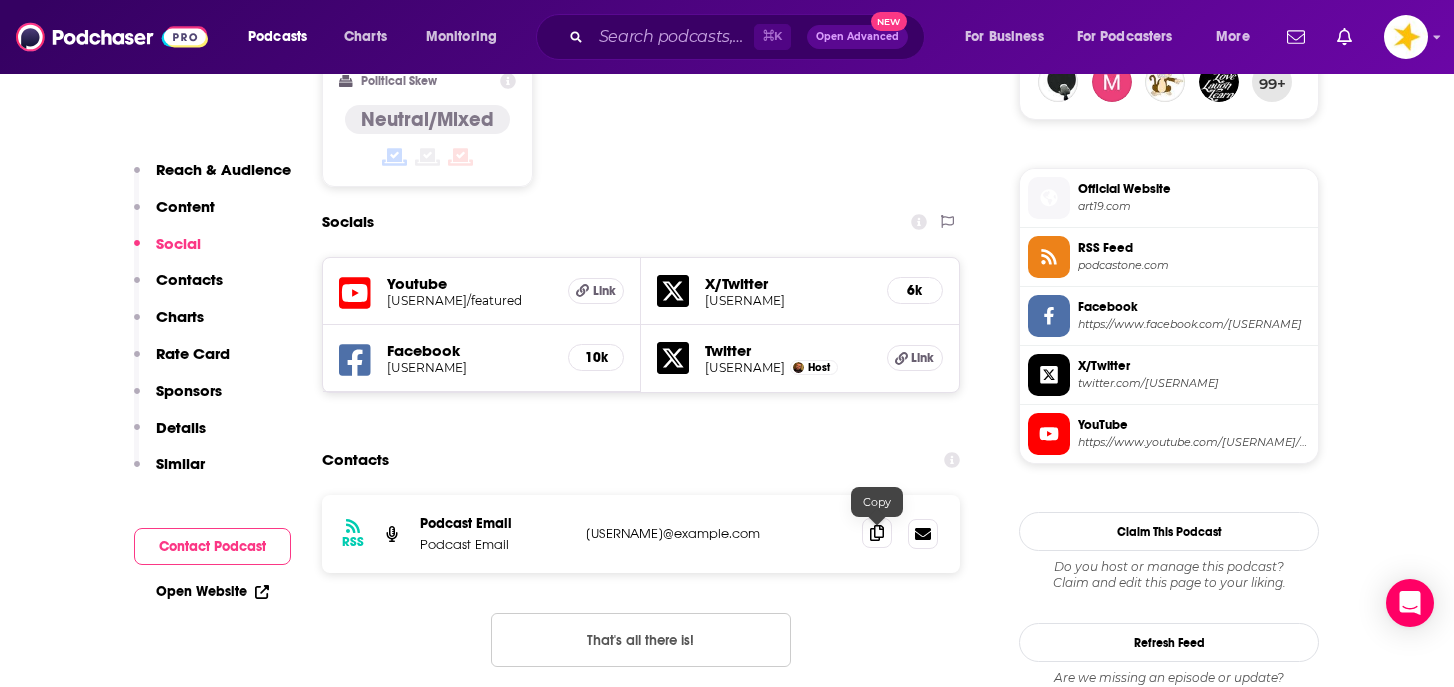 click 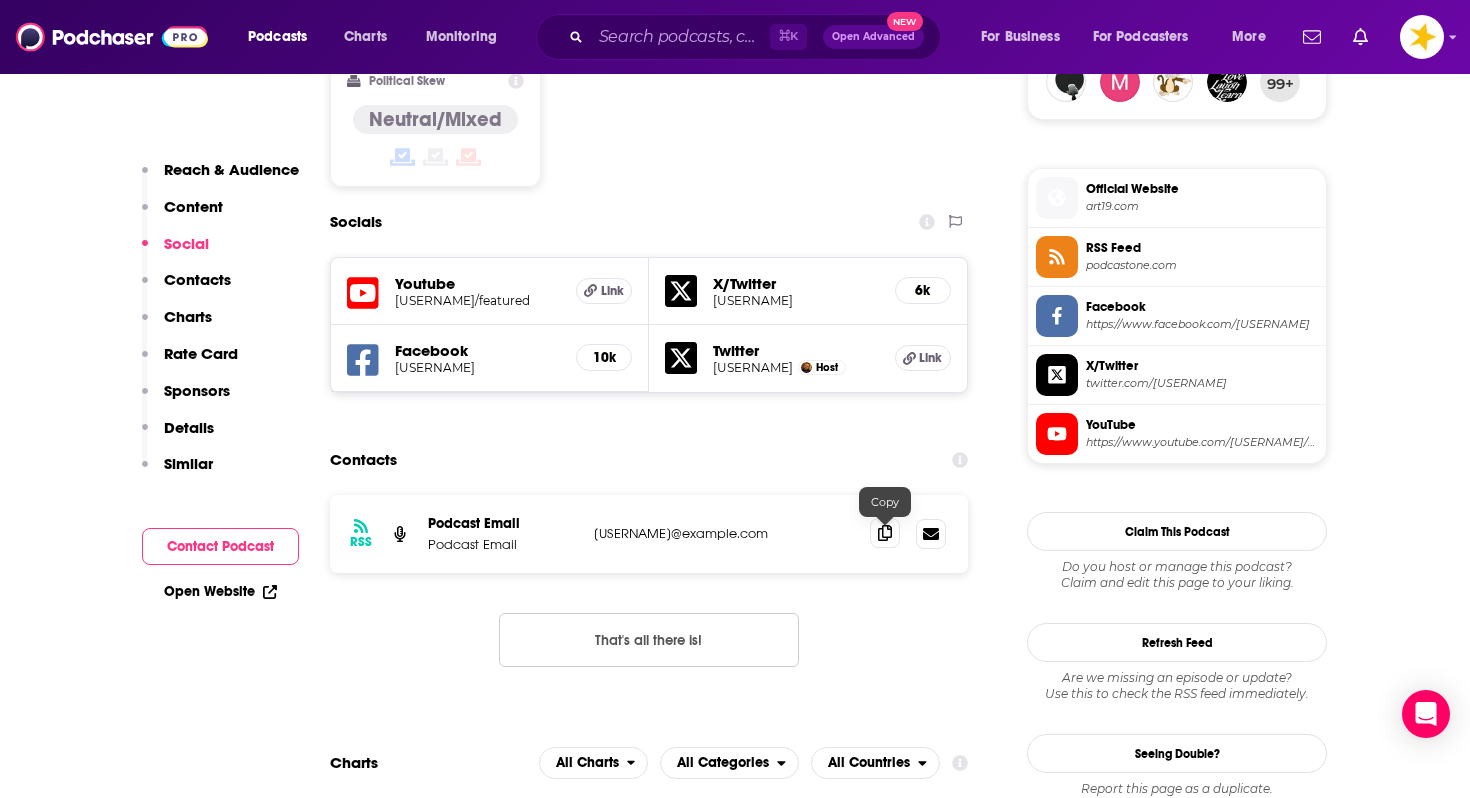 click 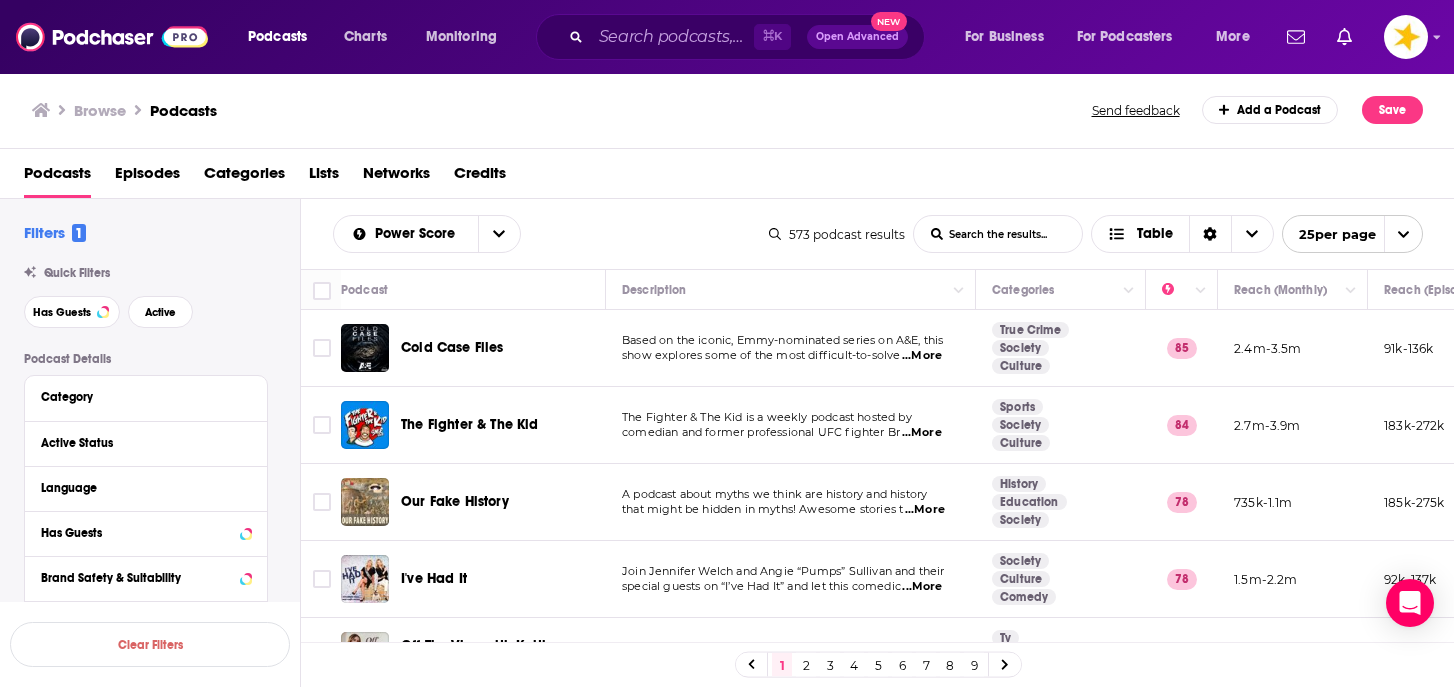 scroll, scrollTop: 0, scrollLeft: 0, axis: both 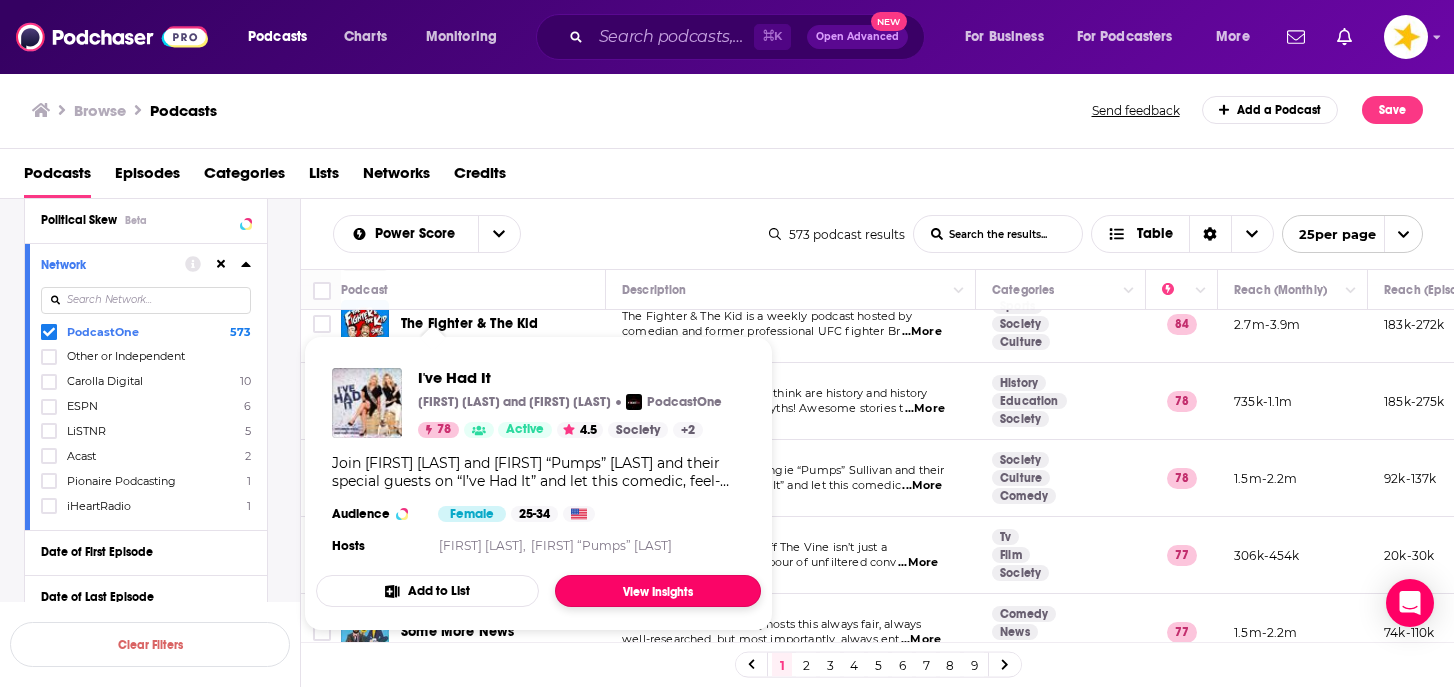 click on "View Insights" at bounding box center (658, 591) 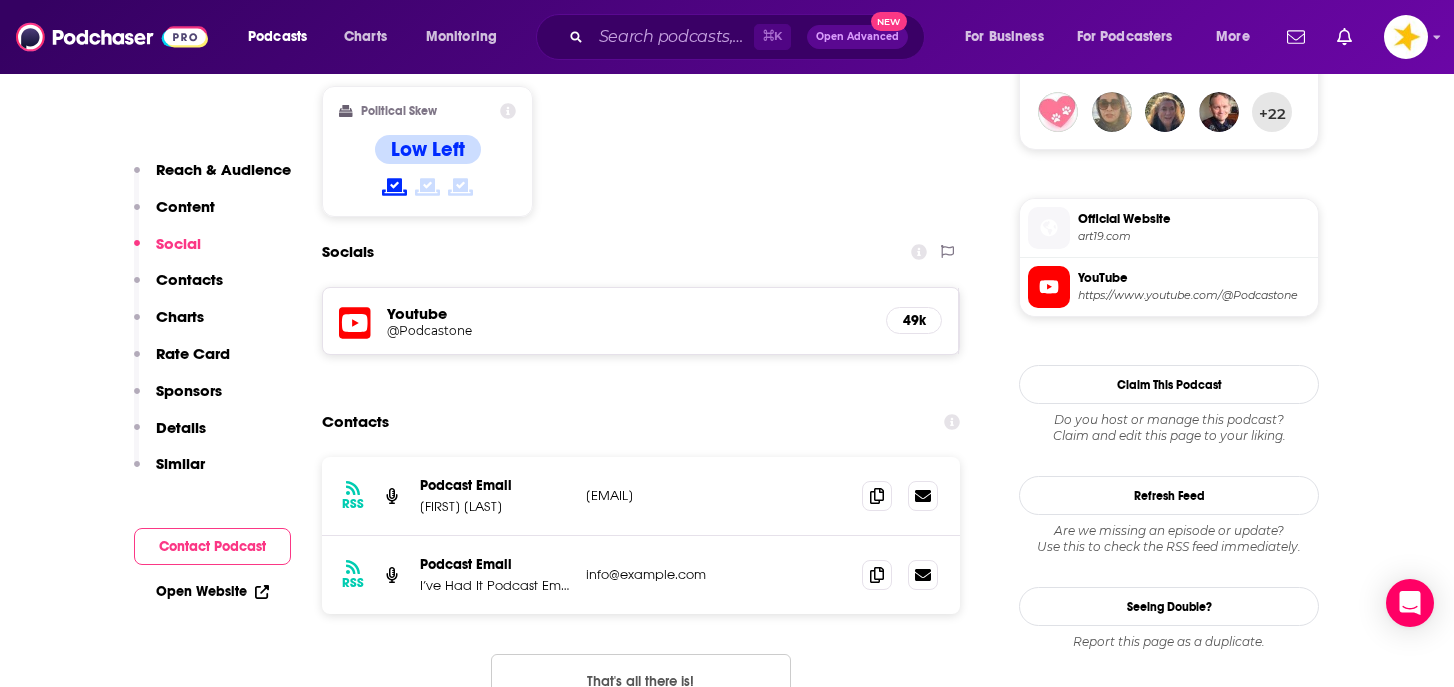 scroll, scrollTop: 1502, scrollLeft: 0, axis: vertical 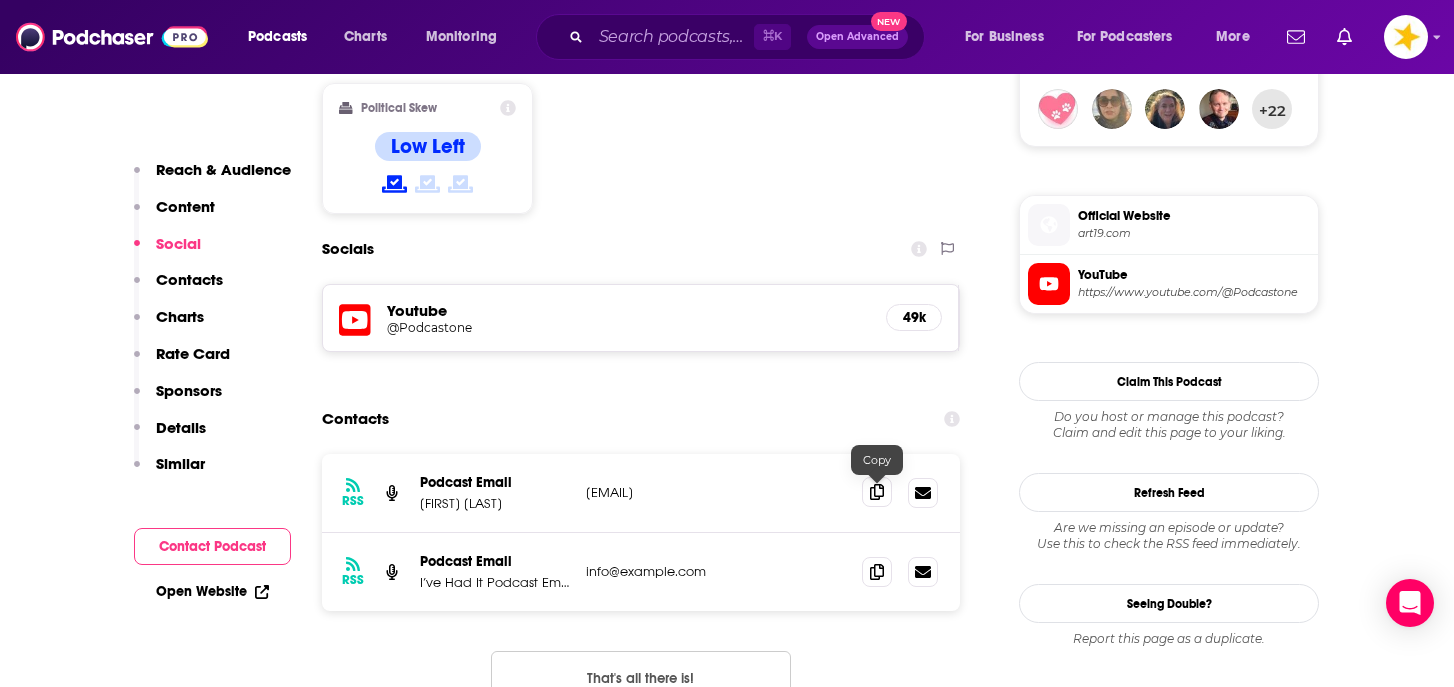 click 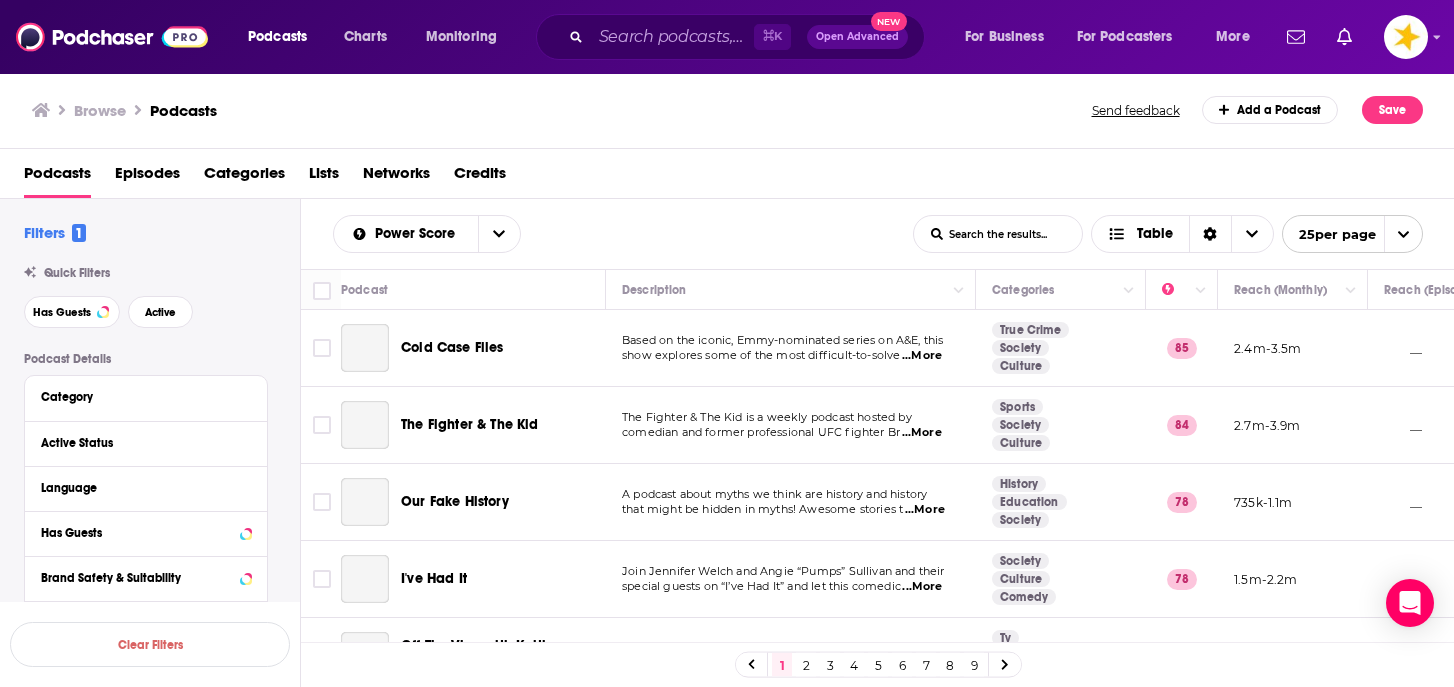 scroll, scrollTop: 0, scrollLeft: 0, axis: both 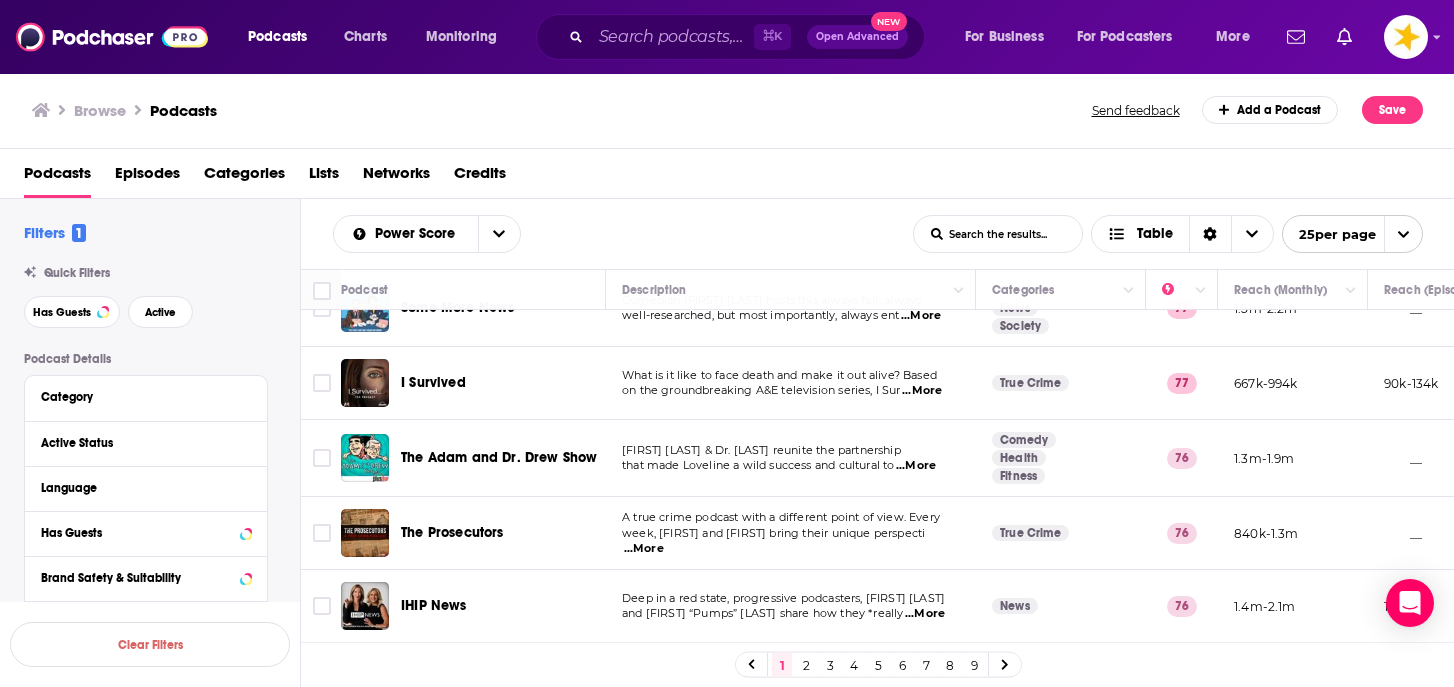 click on "2" at bounding box center [806, 665] 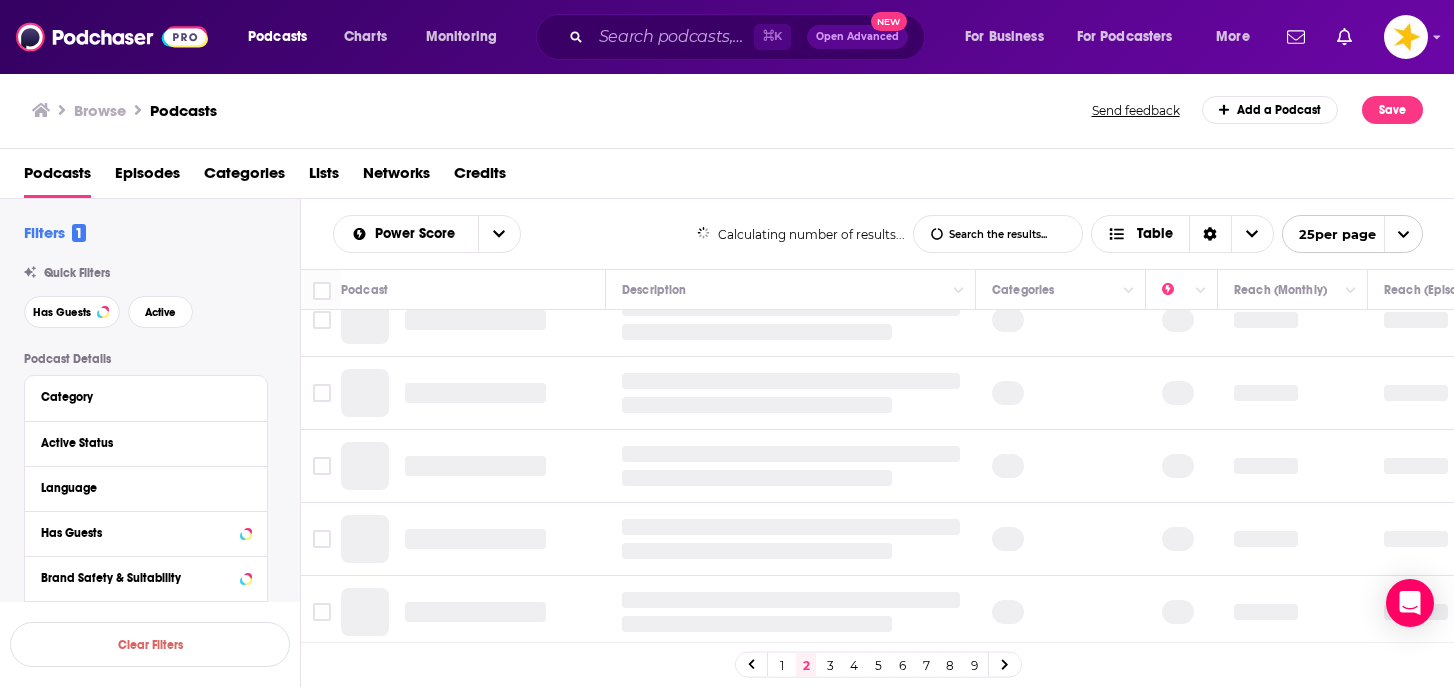 scroll, scrollTop: 0, scrollLeft: 0, axis: both 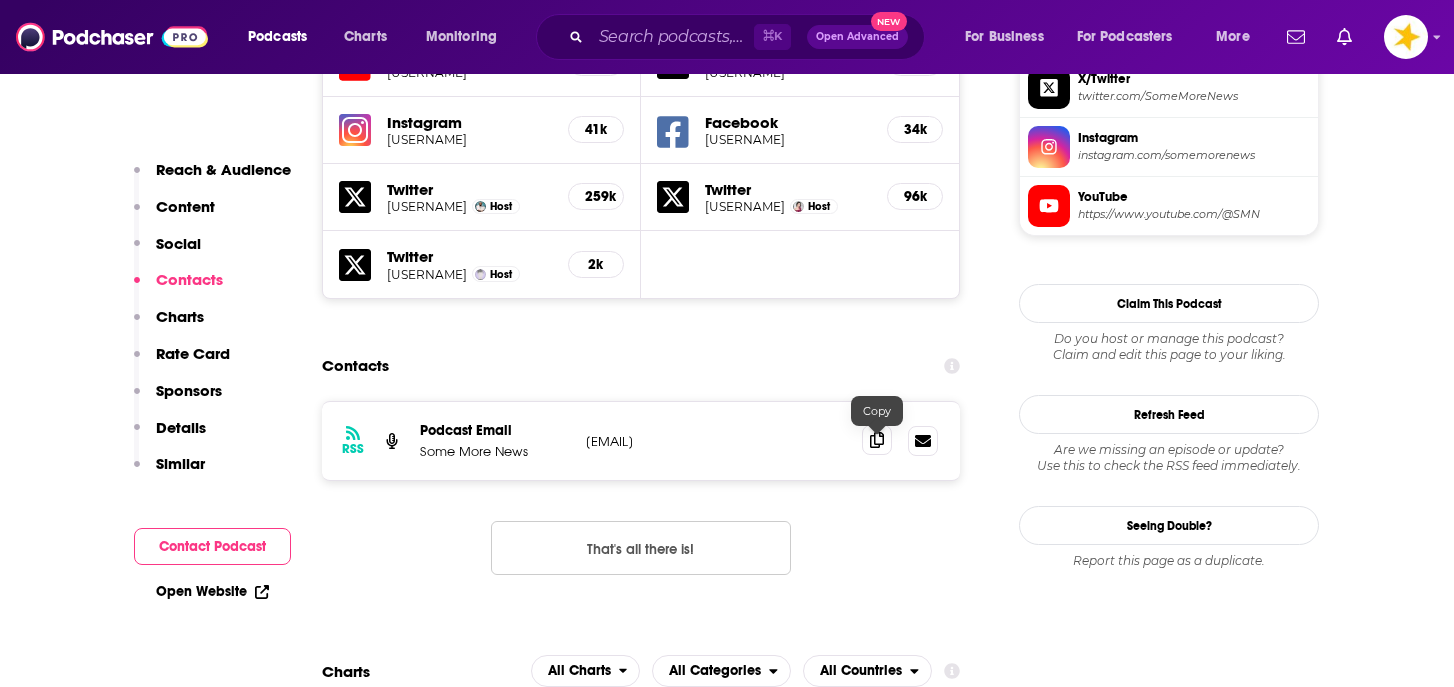 click 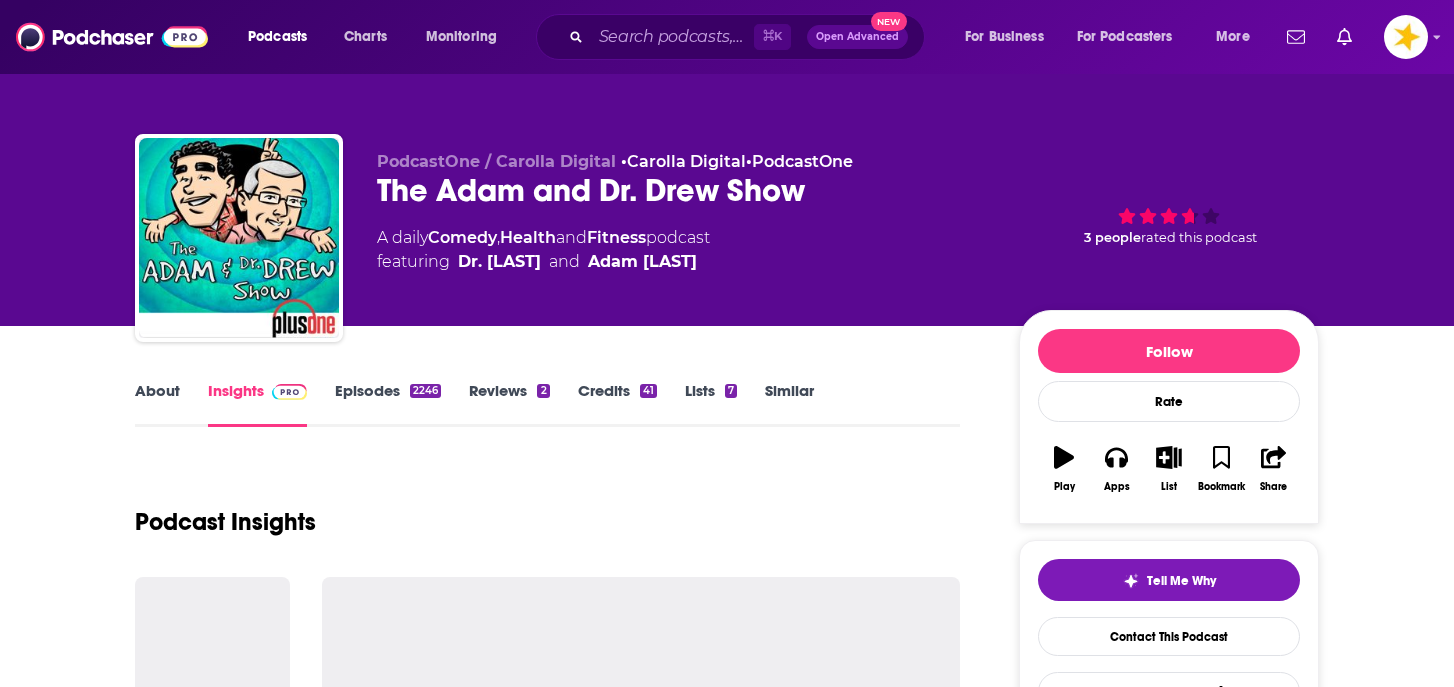 scroll, scrollTop: 0, scrollLeft: 0, axis: both 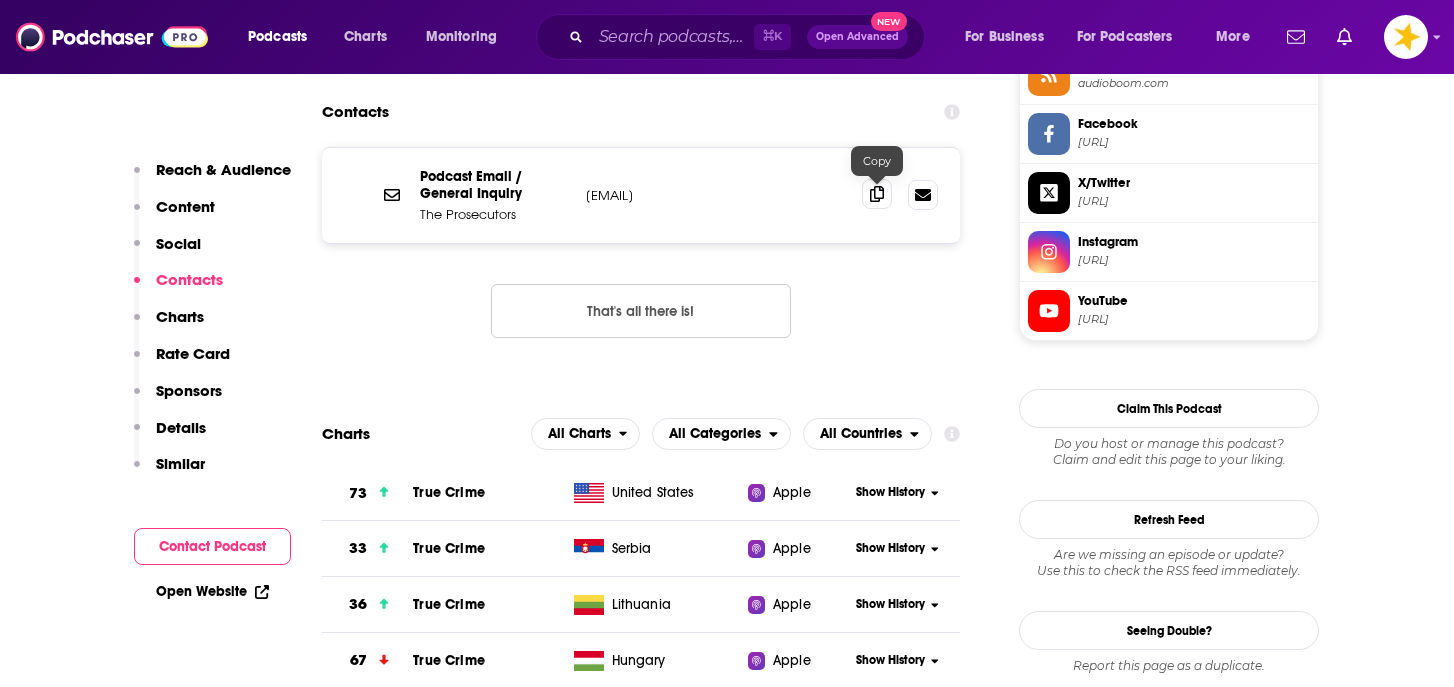 click at bounding box center [877, 194] 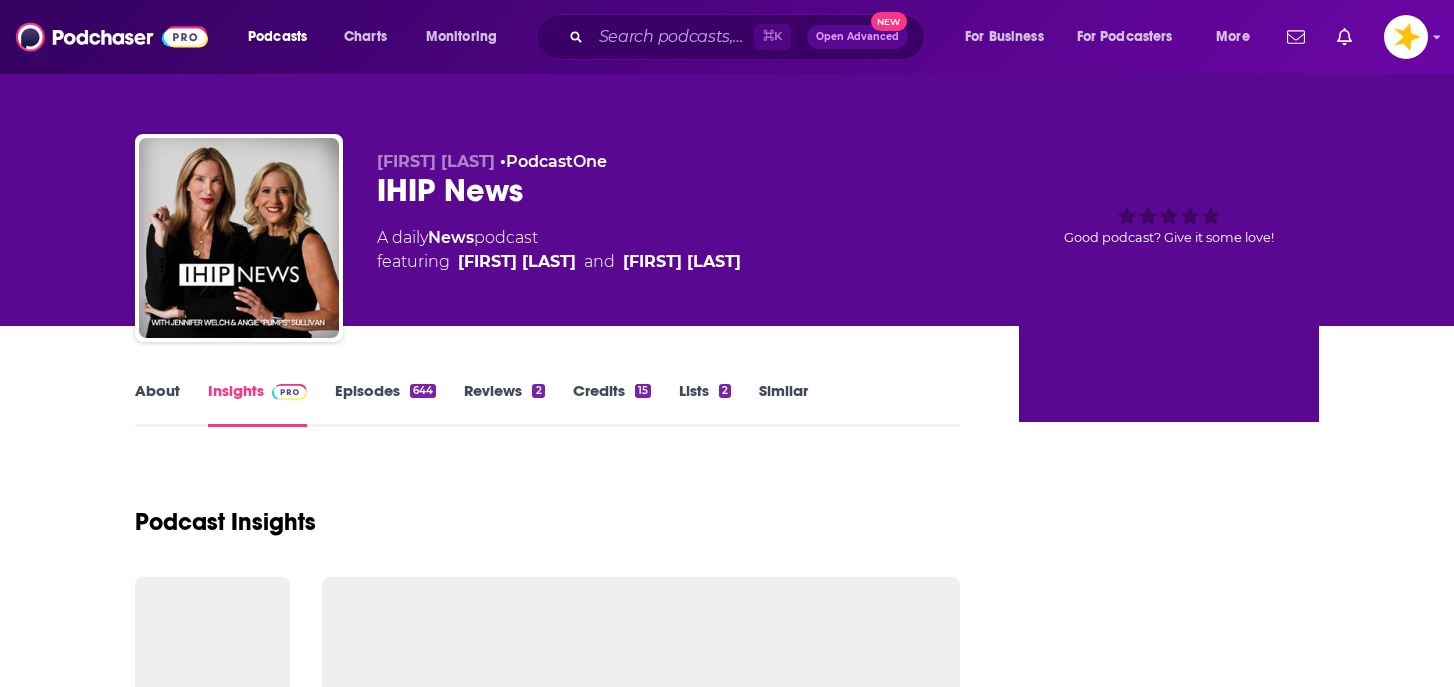 scroll, scrollTop: 0, scrollLeft: 0, axis: both 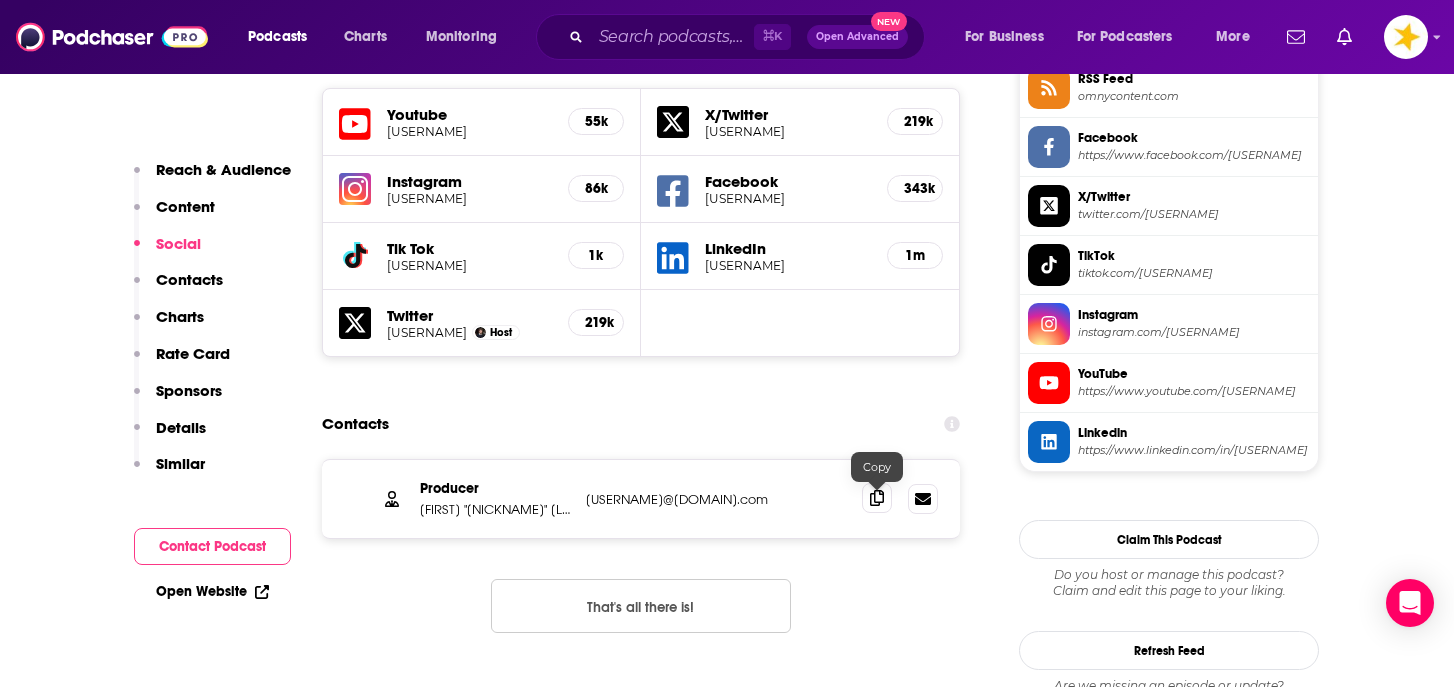 click 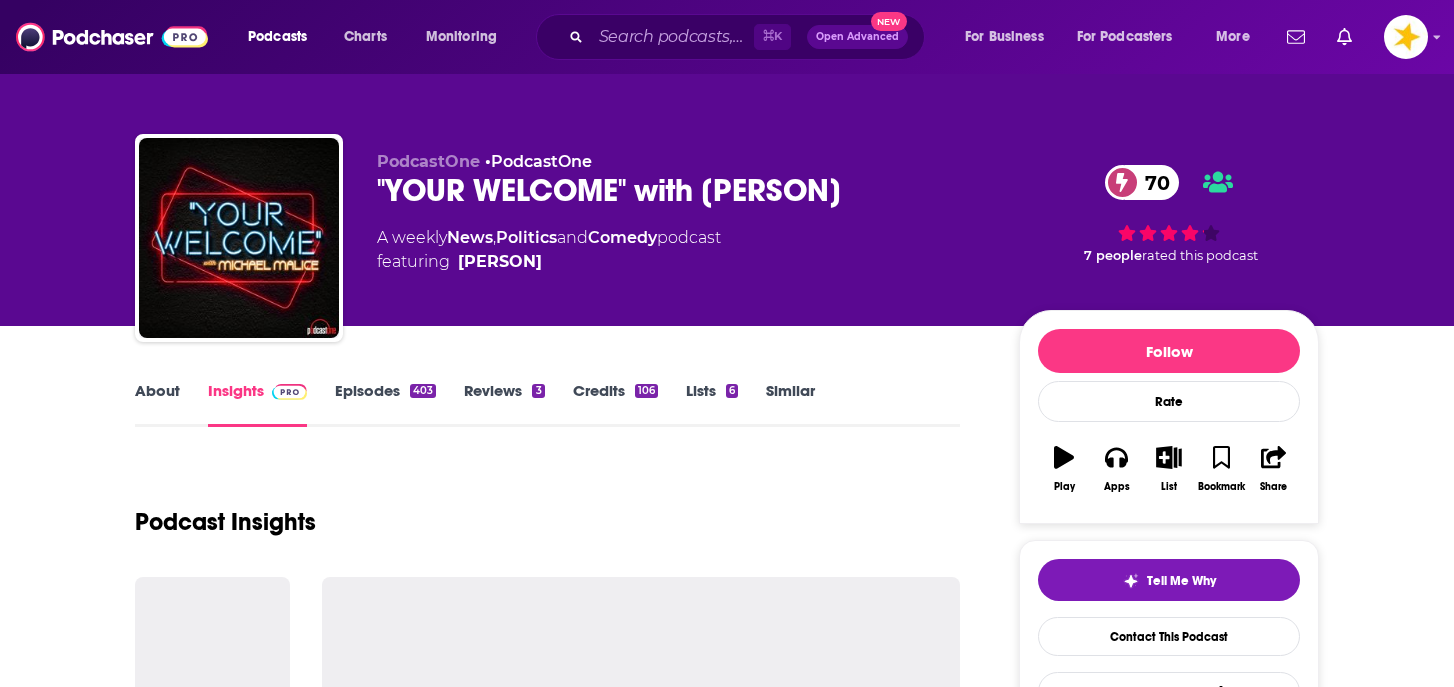 scroll, scrollTop: 0, scrollLeft: 0, axis: both 